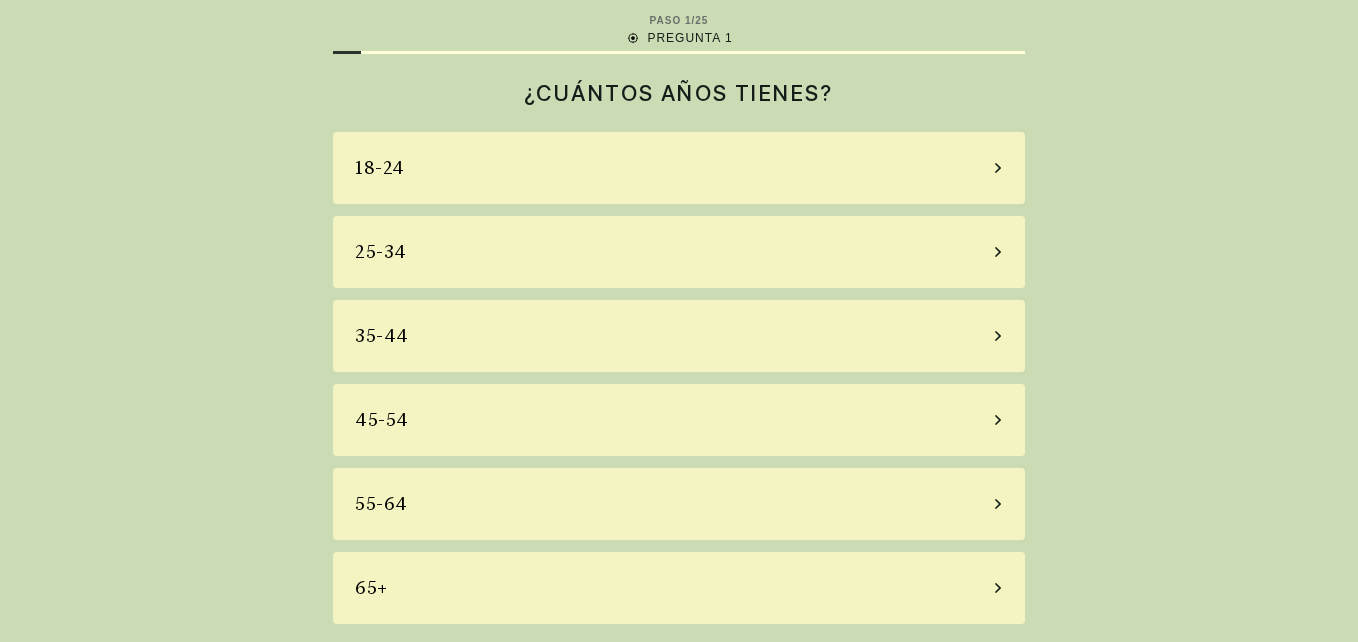 scroll, scrollTop: 0, scrollLeft: 0, axis: both 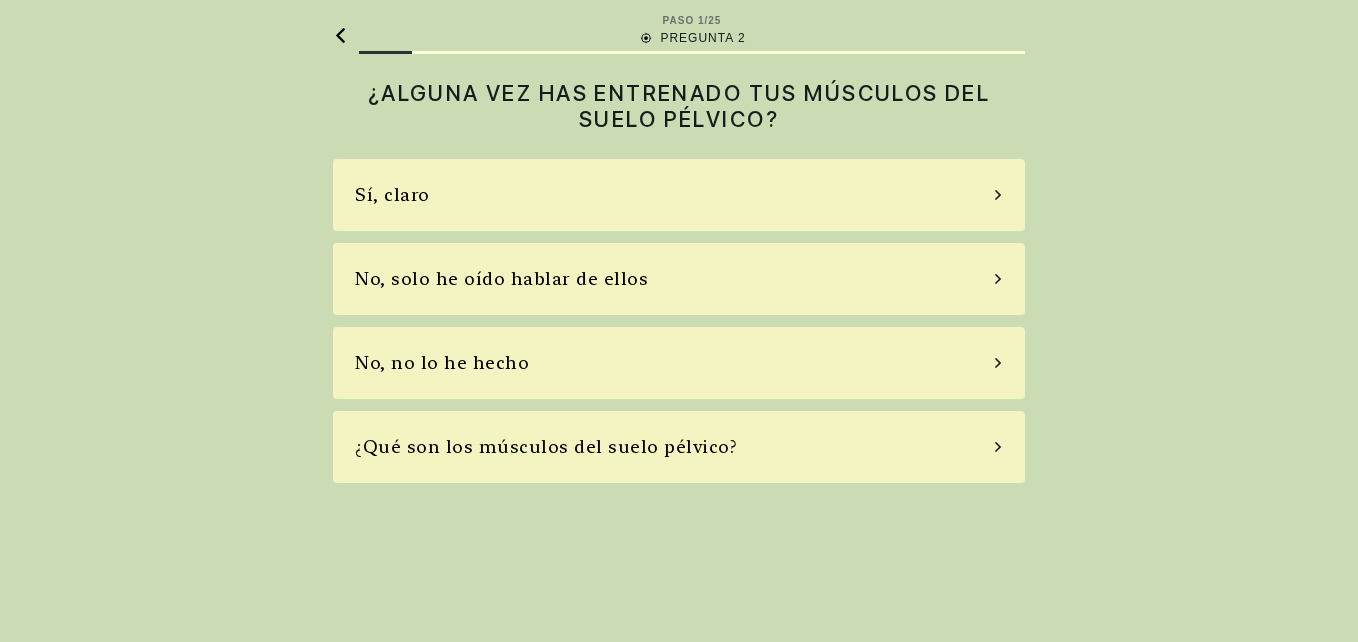 click on "Sí, claro" at bounding box center [679, 195] 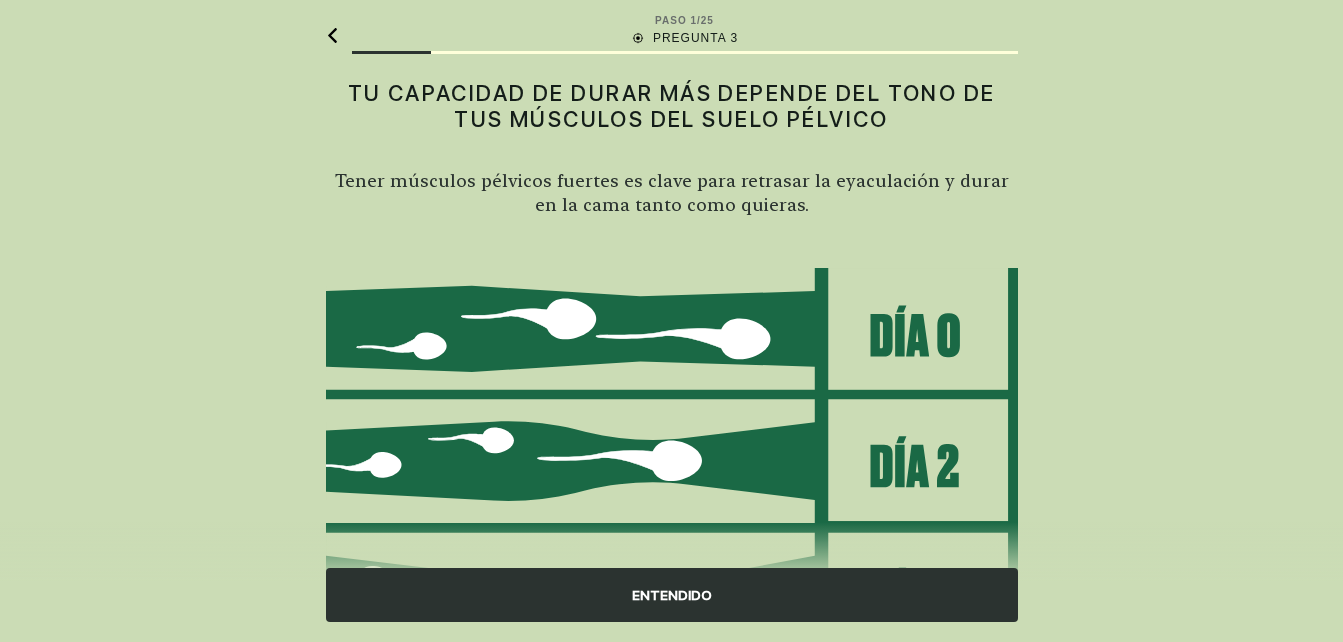 click on "ENTENDIDO" at bounding box center [671, 582] 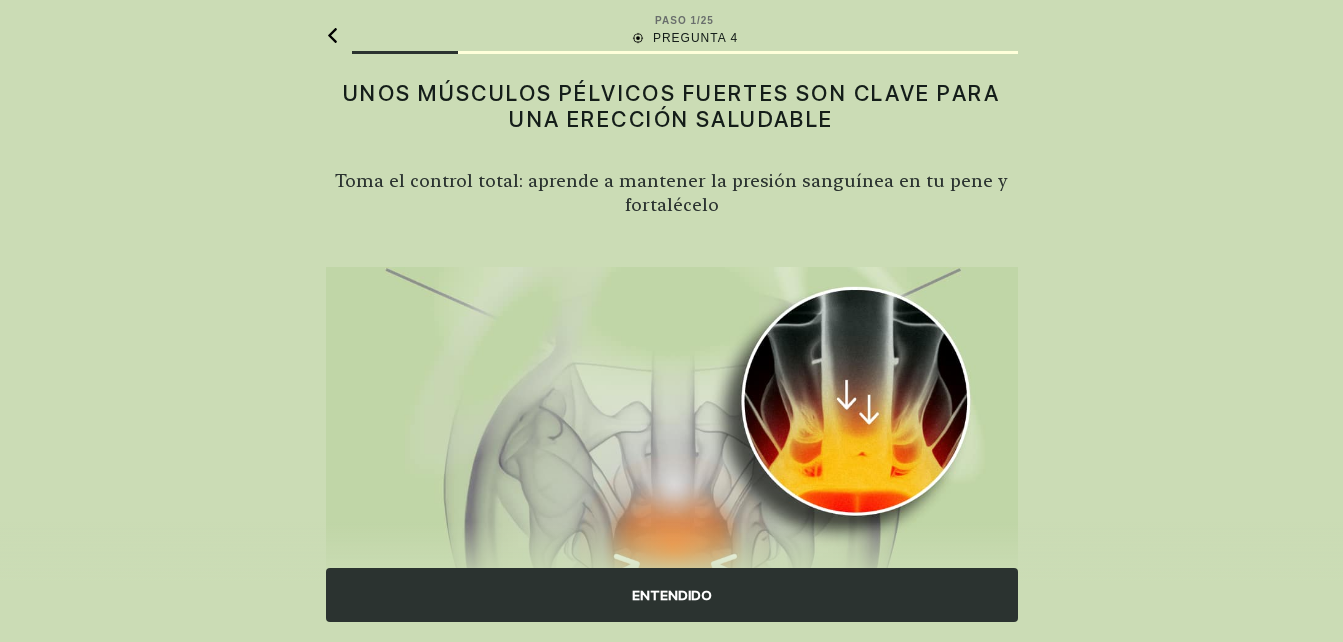 click on "ENTENDIDO" at bounding box center [672, 595] 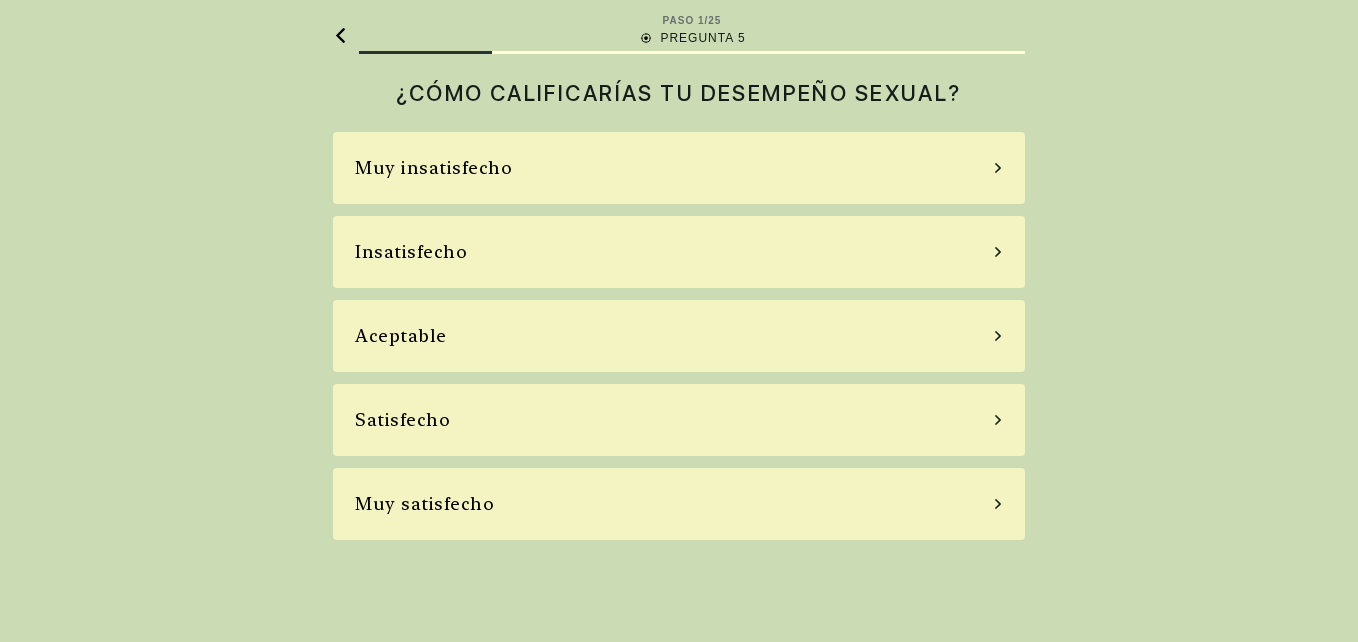 click on "Muy insatisfecho" at bounding box center [679, 168] 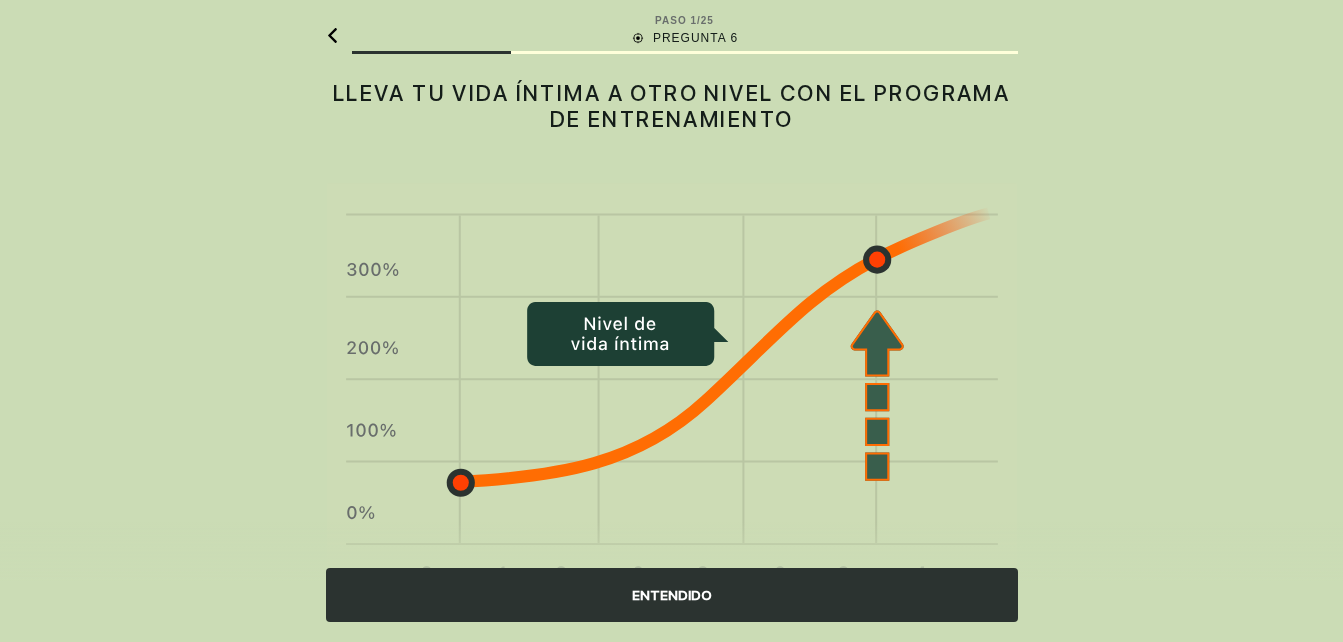 click on "ENTENDIDO" at bounding box center [672, 595] 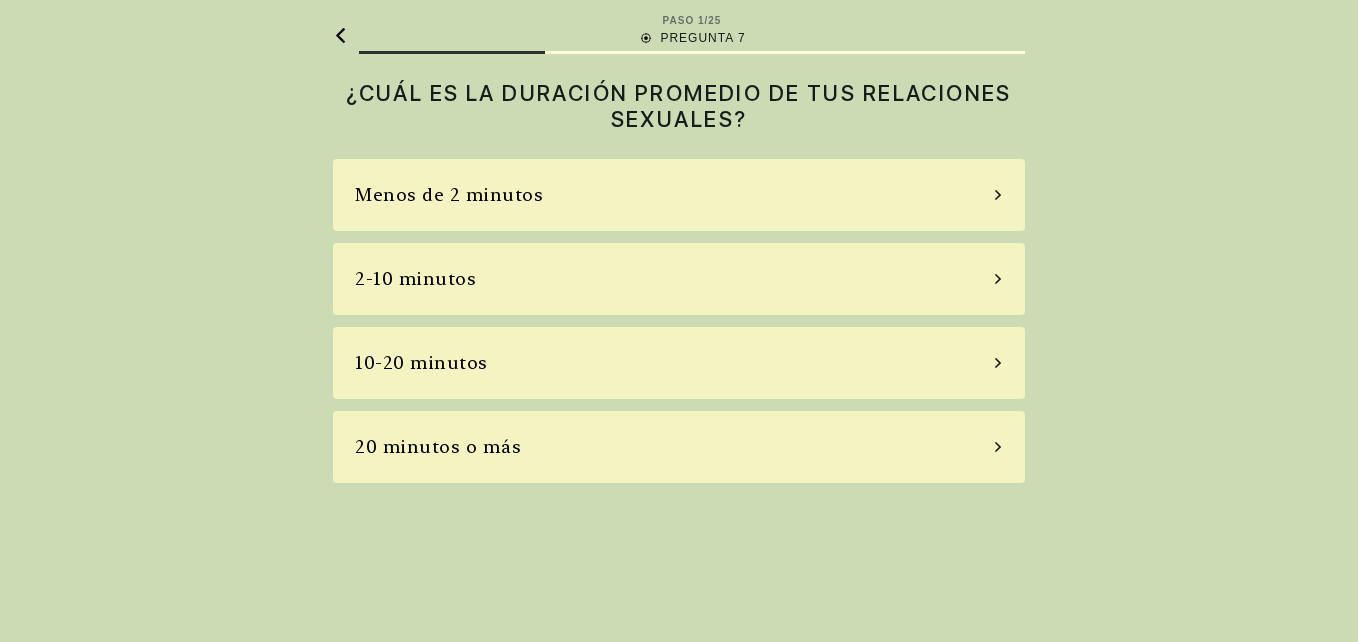 click on "Menos de 2 minutos" at bounding box center (679, 195) 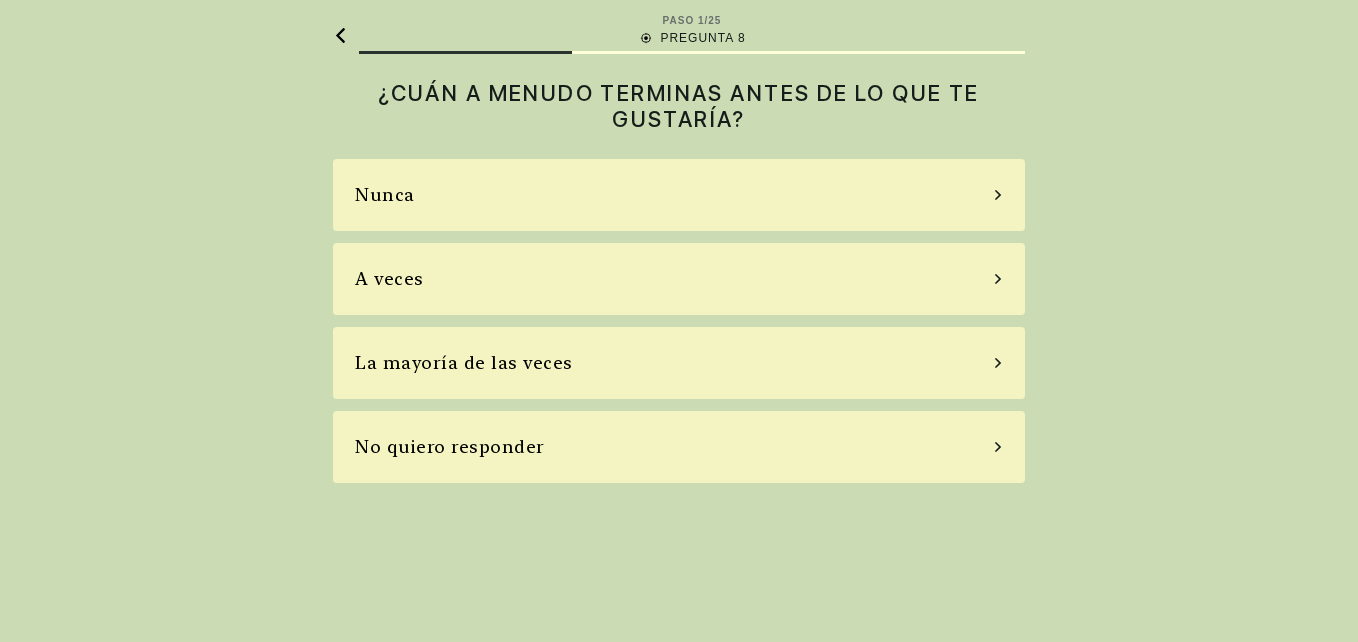 click on "A veces" at bounding box center [679, 279] 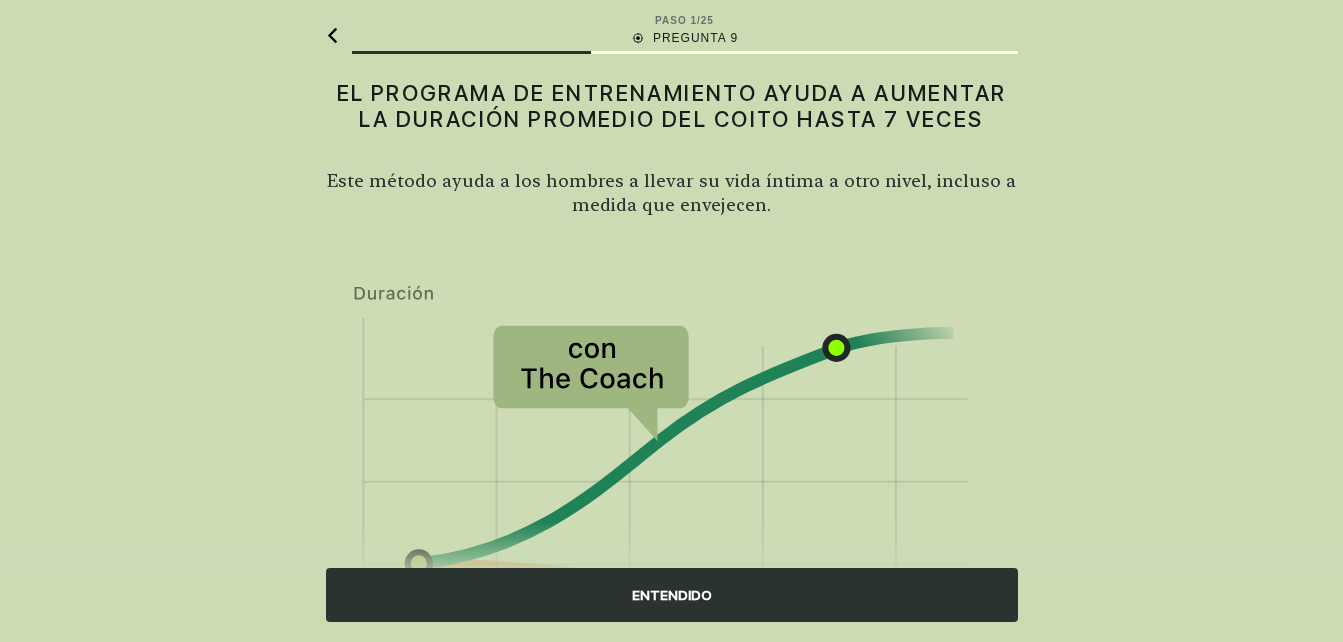 click on "ENTENDIDO" at bounding box center [672, 595] 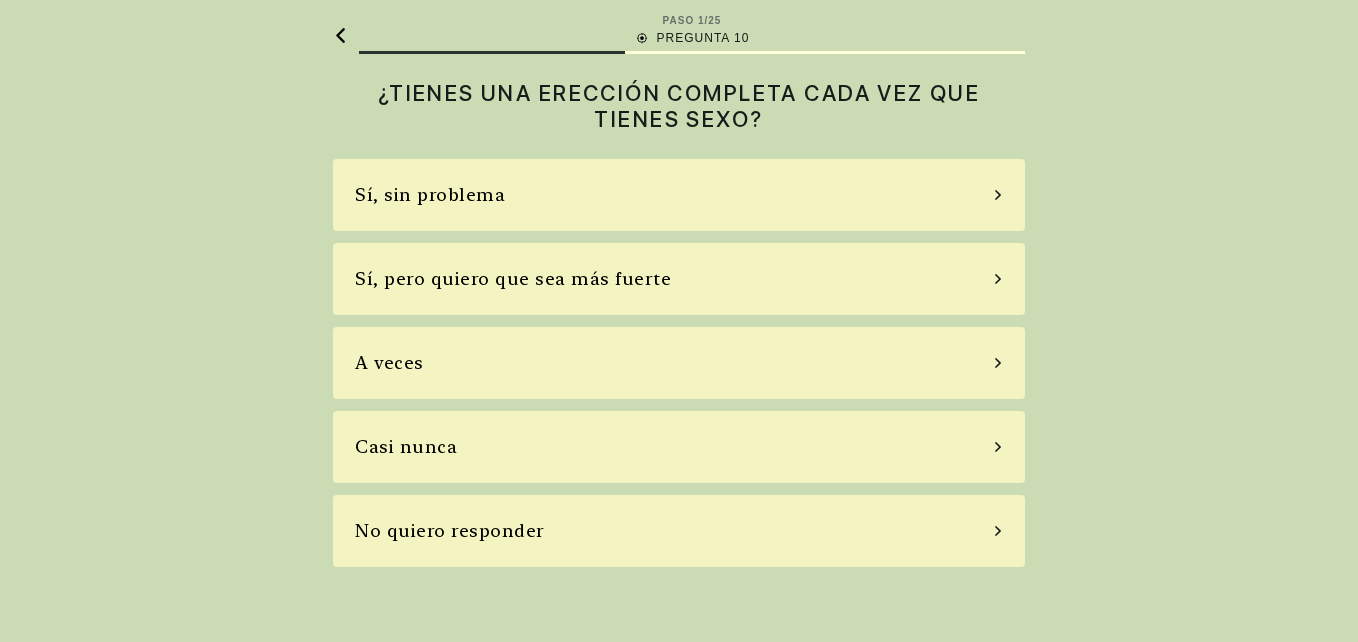 click on "Sí, sin problema" at bounding box center (679, 195) 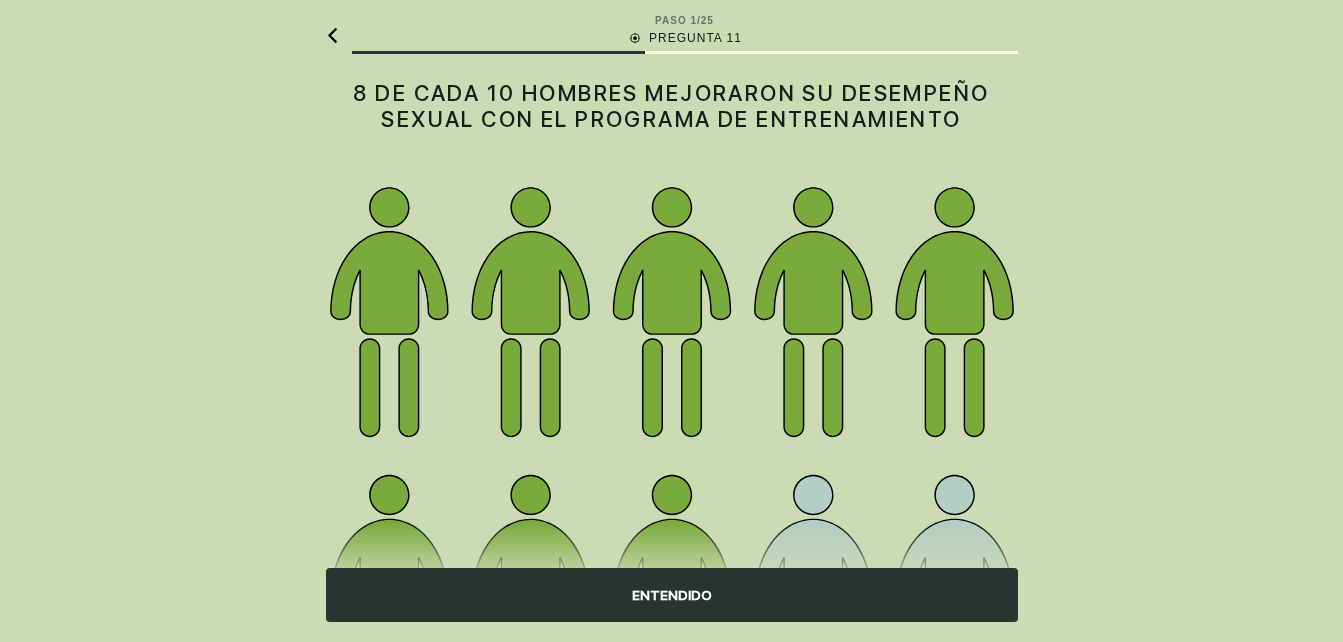 click on "ENTENDIDO" at bounding box center [672, 595] 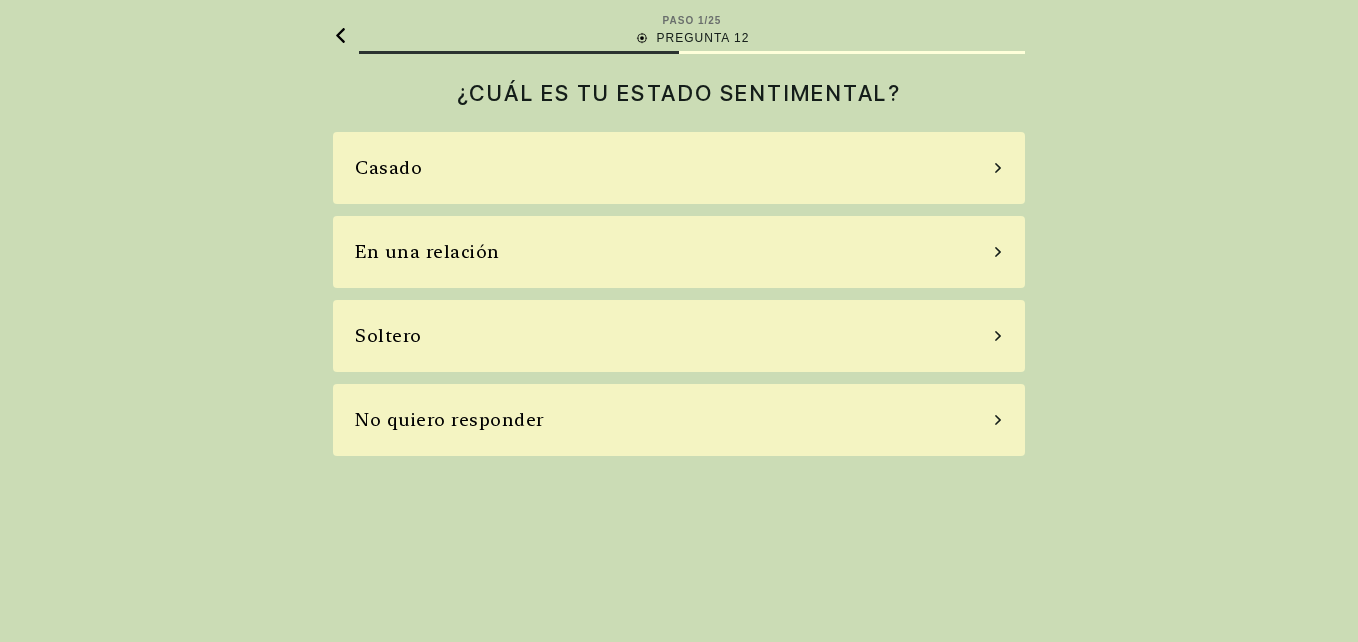 click on "En una relación" at bounding box center (679, 252) 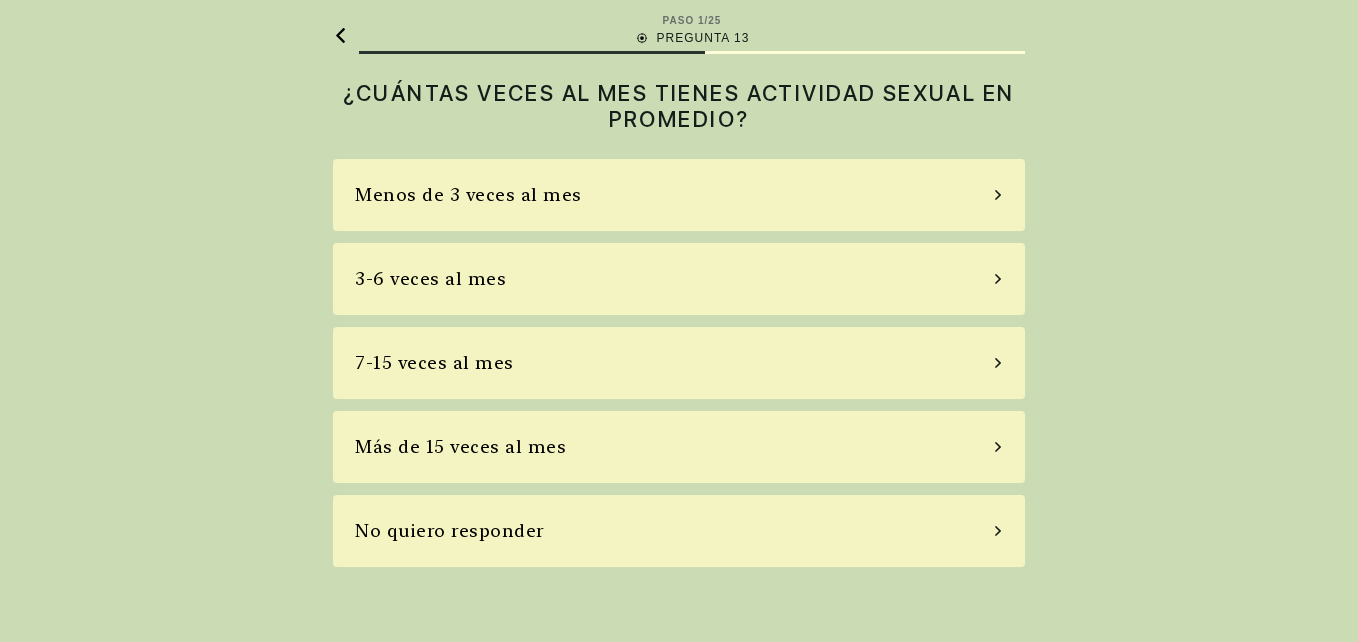 click on "3-6 veces al mes" at bounding box center (679, 279) 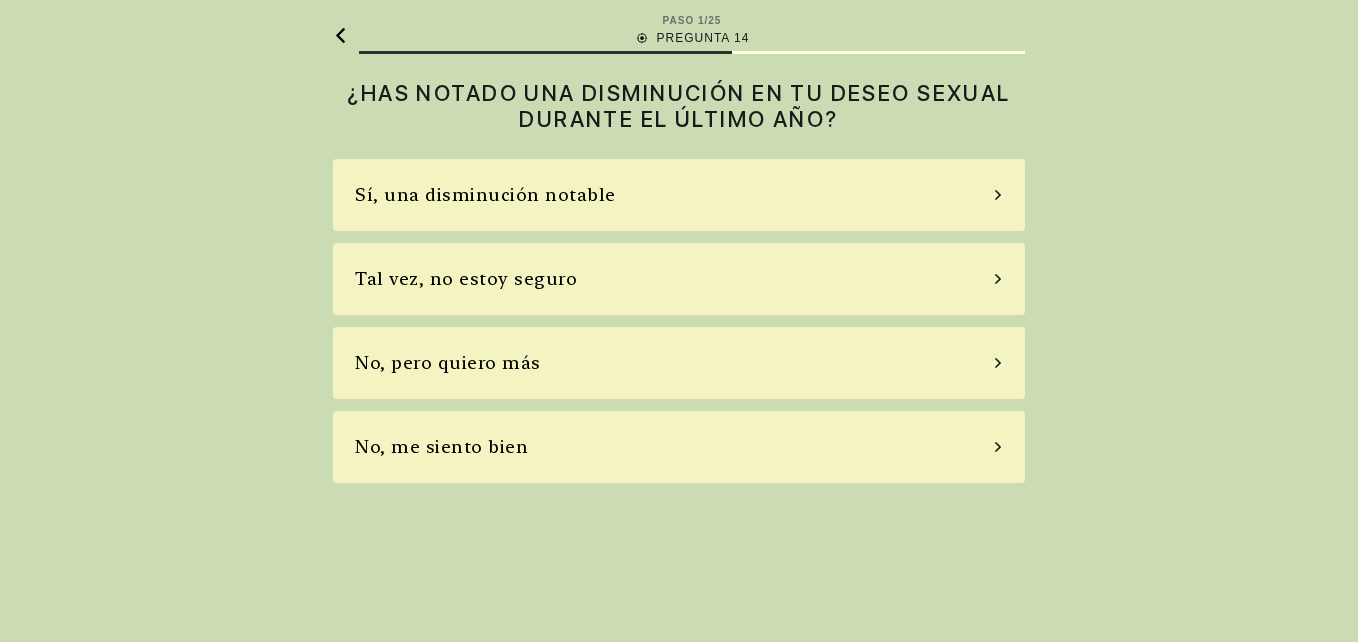 click on "Tal vez, no estoy seguro" at bounding box center [679, 279] 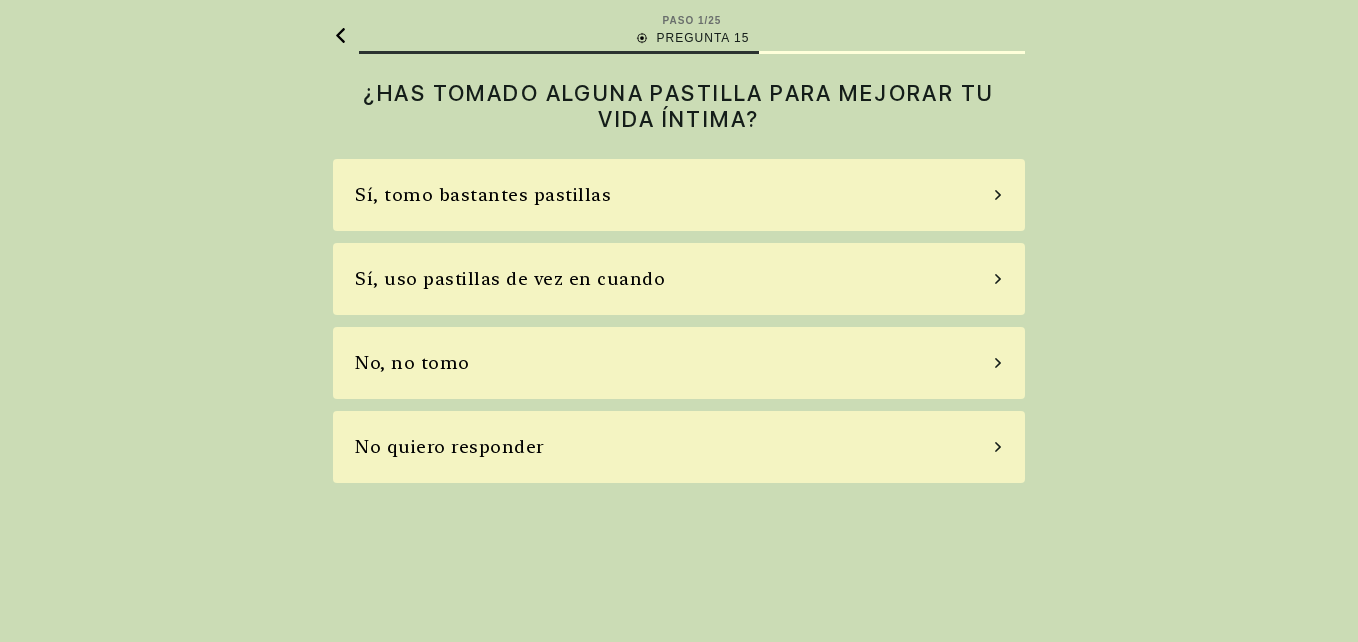click on "Sí, uso pastillas de vez en cuando" at bounding box center [679, 279] 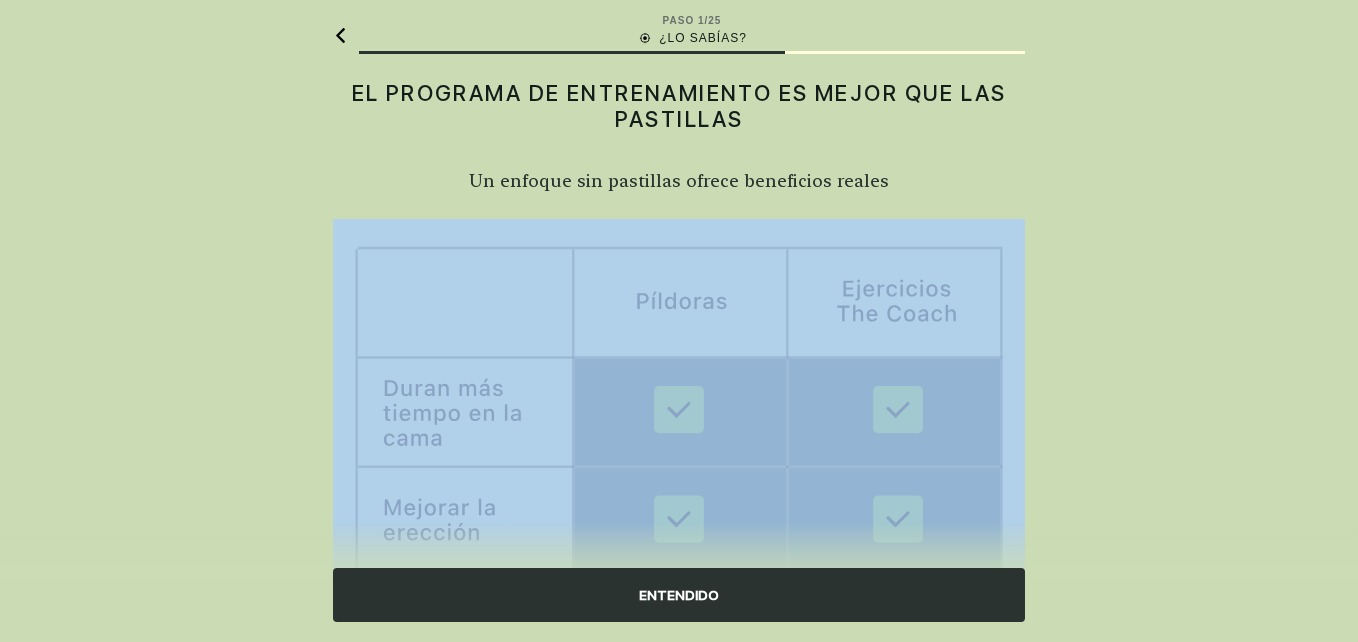 click on "ENTENDIDO" at bounding box center (679, 630) 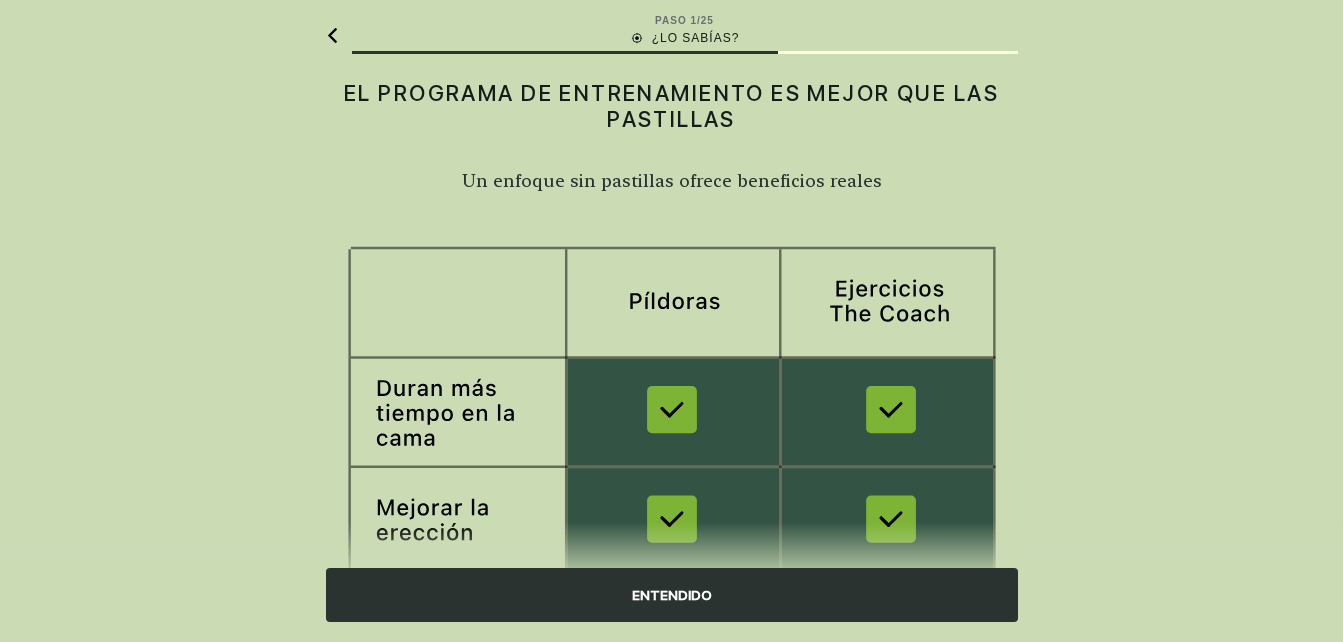 click on "ENTENDIDO" at bounding box center [672, 595] 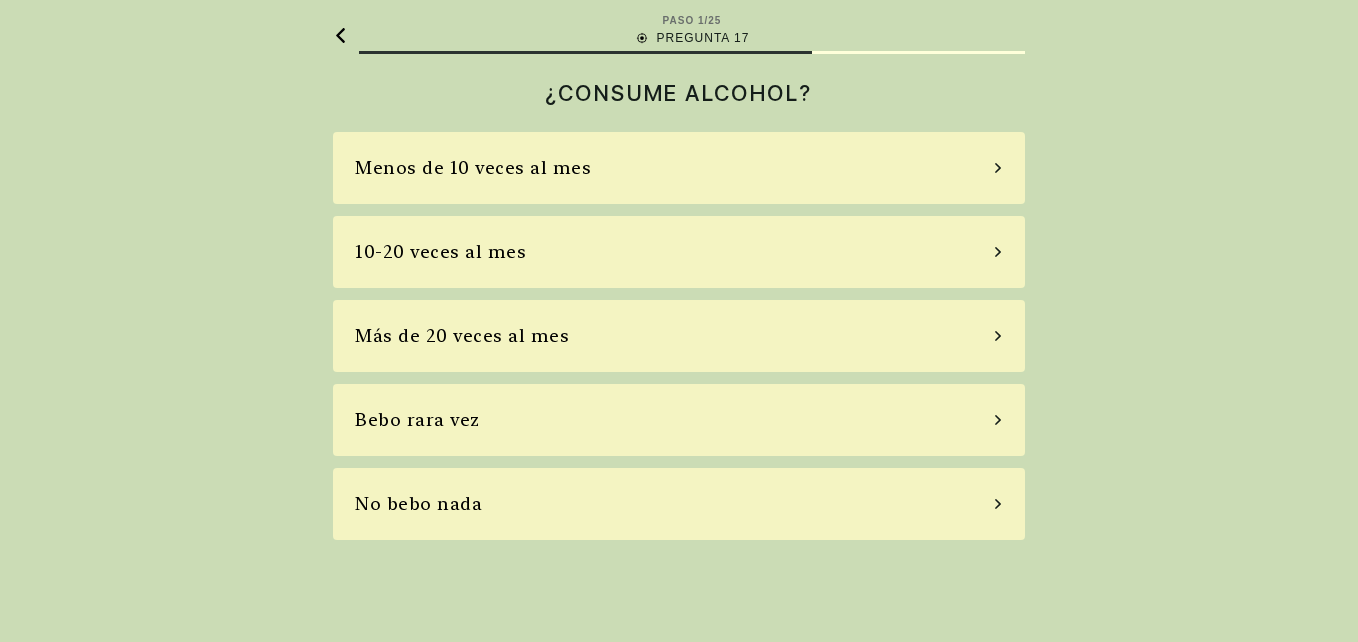 click on "Menos de 10 veces al mes" at bounding box center (679, 168) 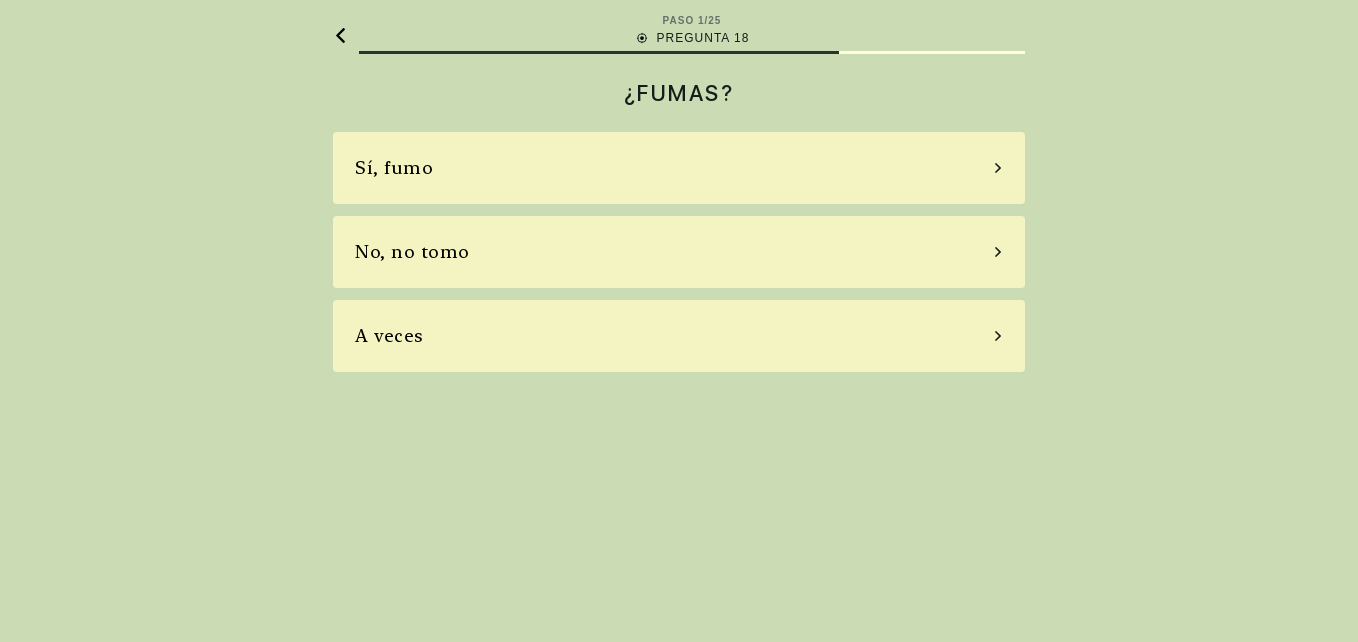 click on "Sí, fumo" at bounding box center [679, 168] 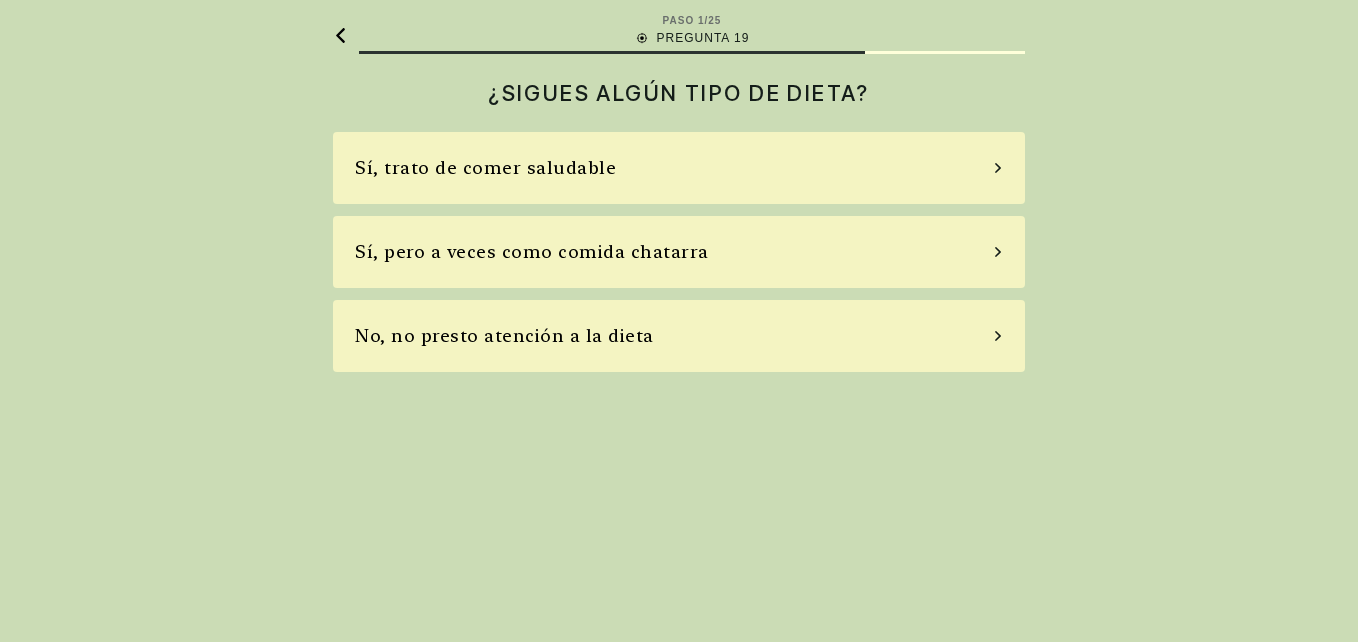click on "Sí, trato de comer saludable" at bounding box center (679, 168) 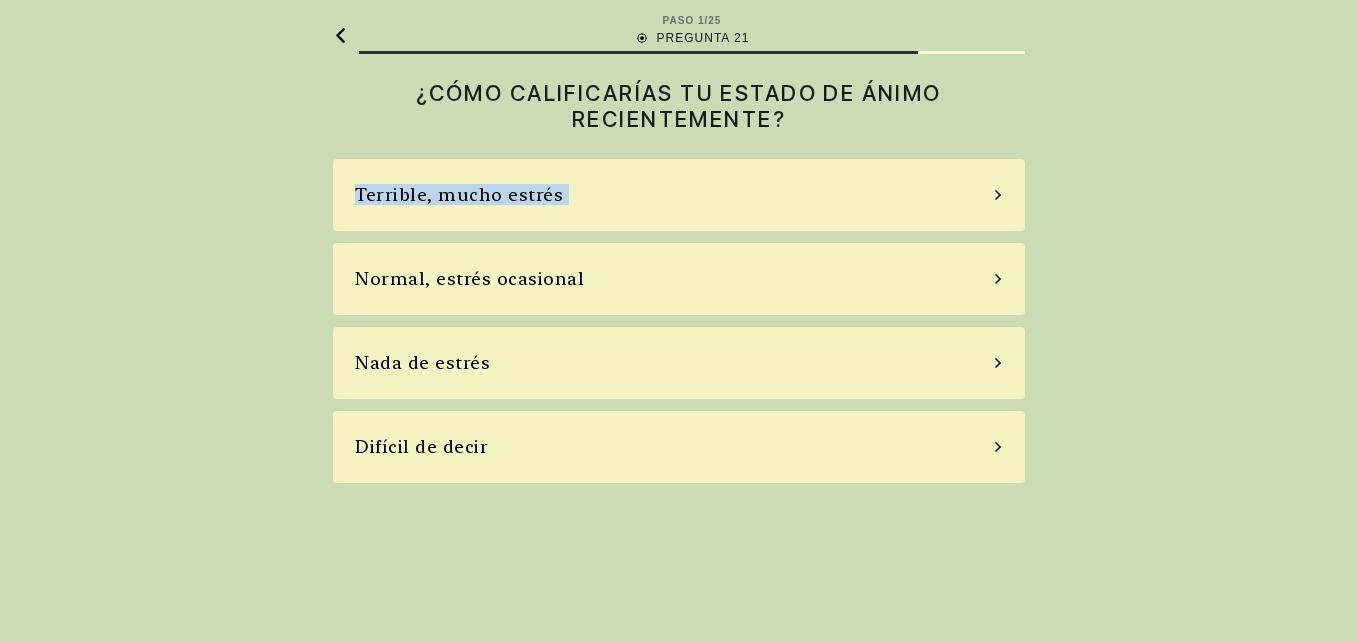 click on "Terrible, mucho estrés" at bounding box center (679, 195) 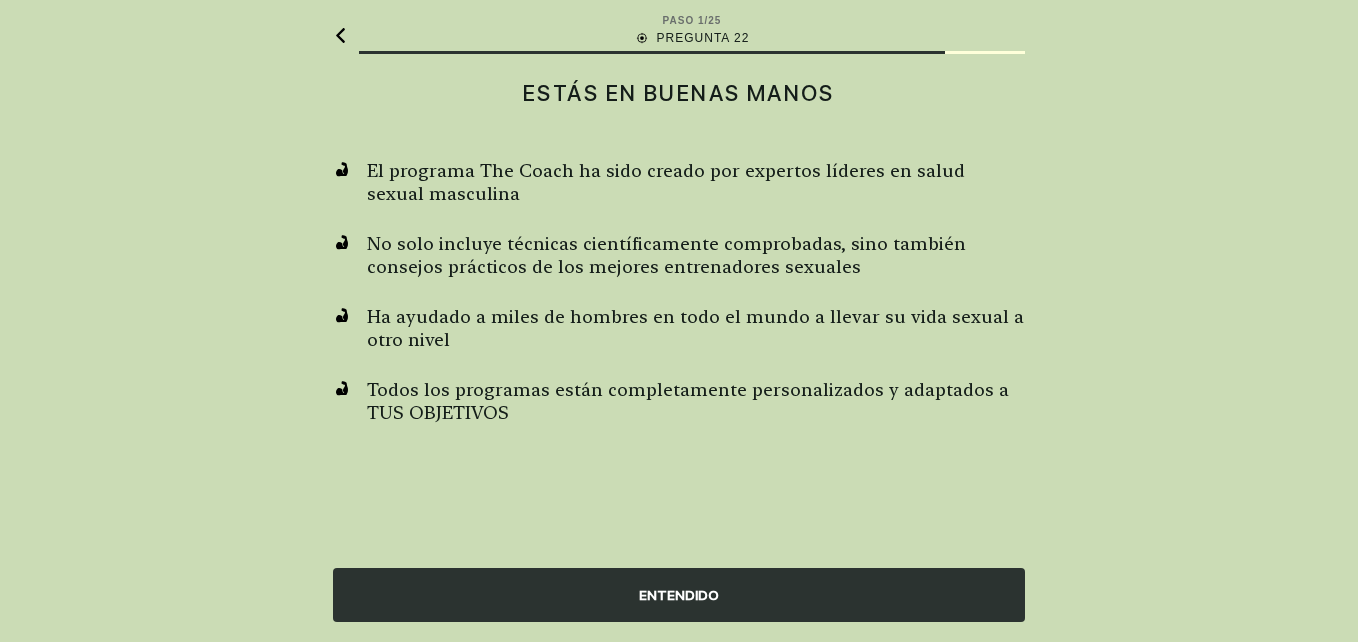 click on "ENTENDIDO" at bounding box center (679, 595) 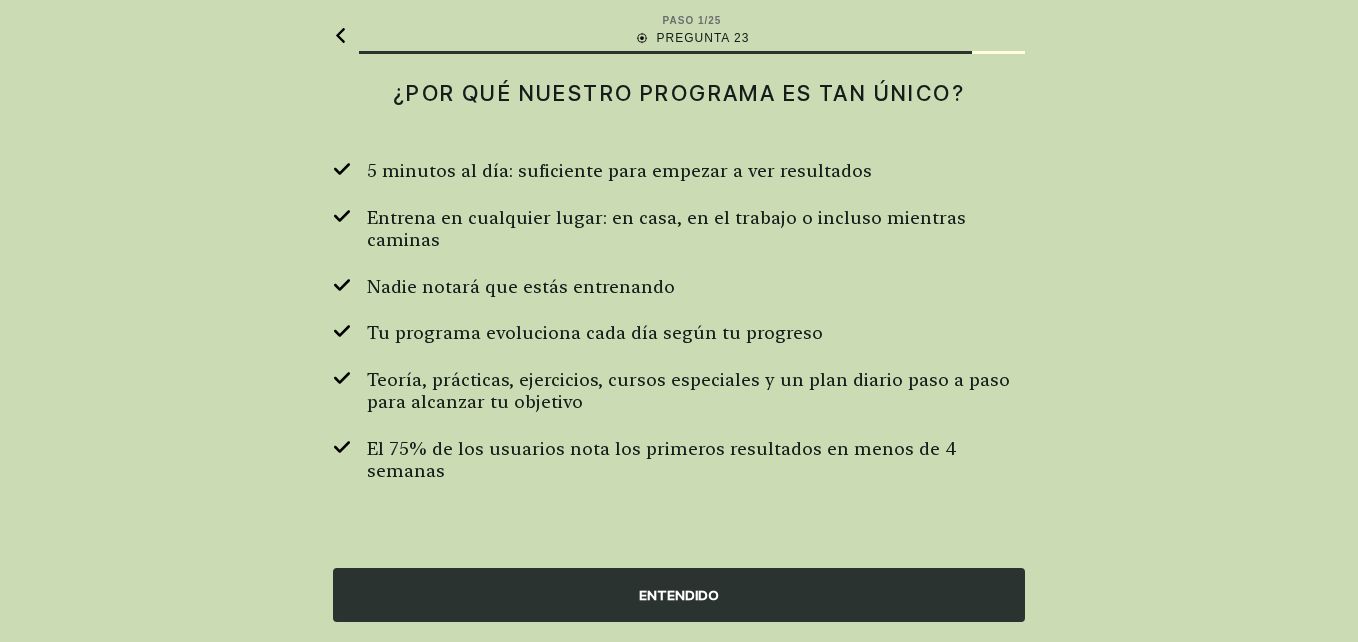click on "ENTENDIDO" at bounding box center (679, 595) 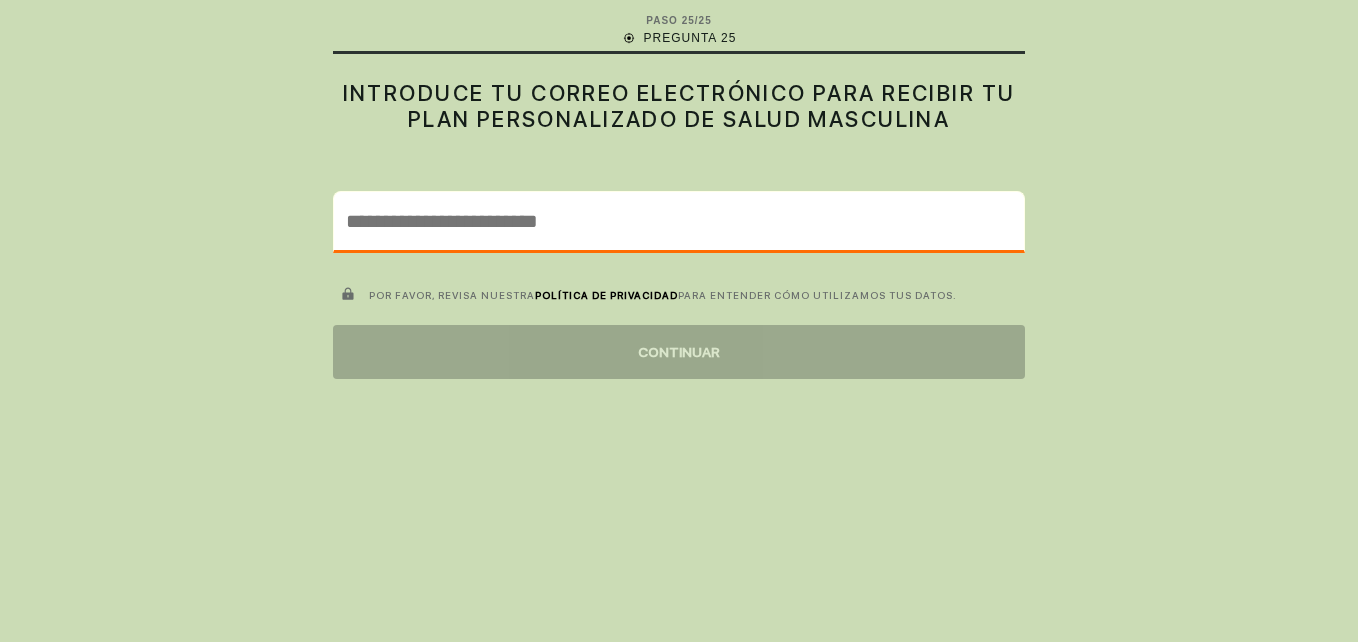 click at bounding box center (679, 221) 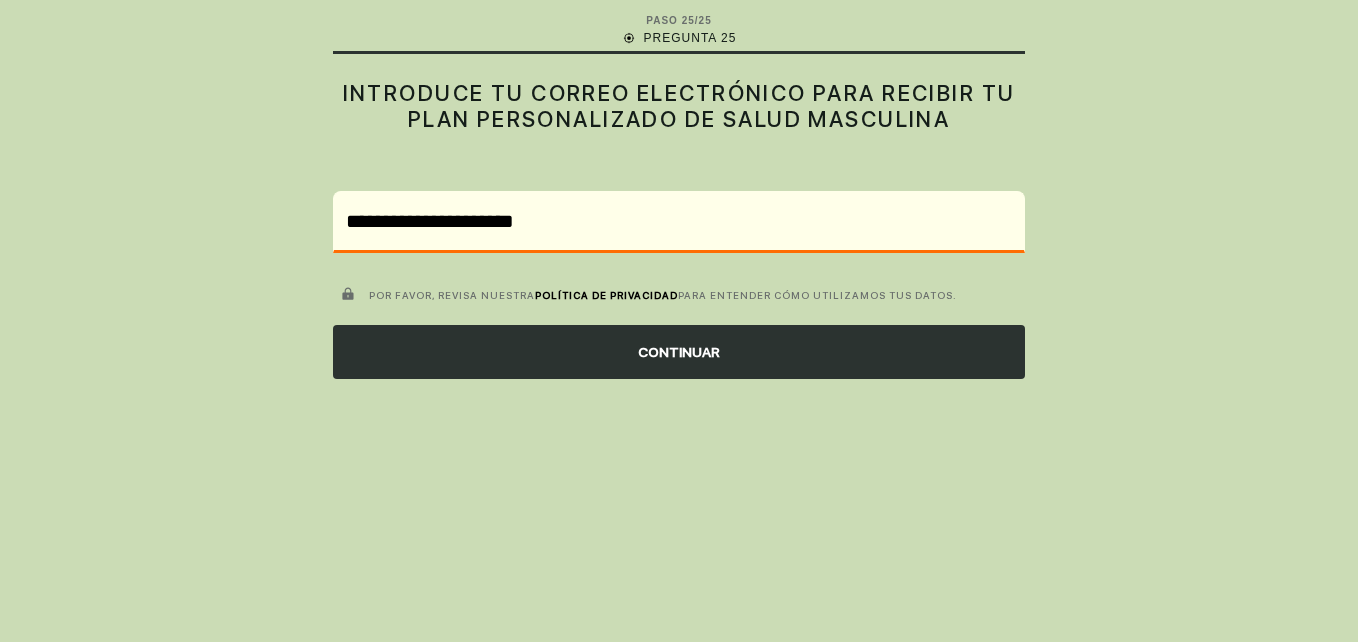click on "CONTINUAR" at bounding box center [679, 352] 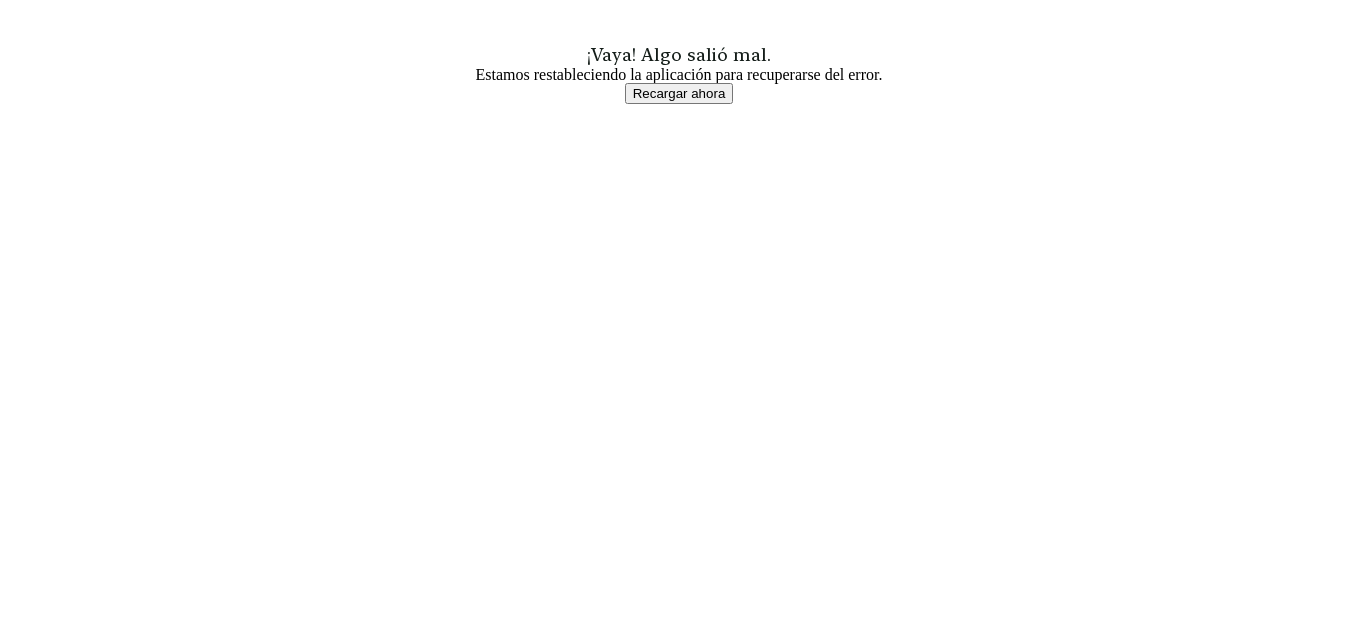 drag, startPoint x: 733, startPoint y: 92, endPoint x: 709, endPoint y: 97, distance: 24.5153 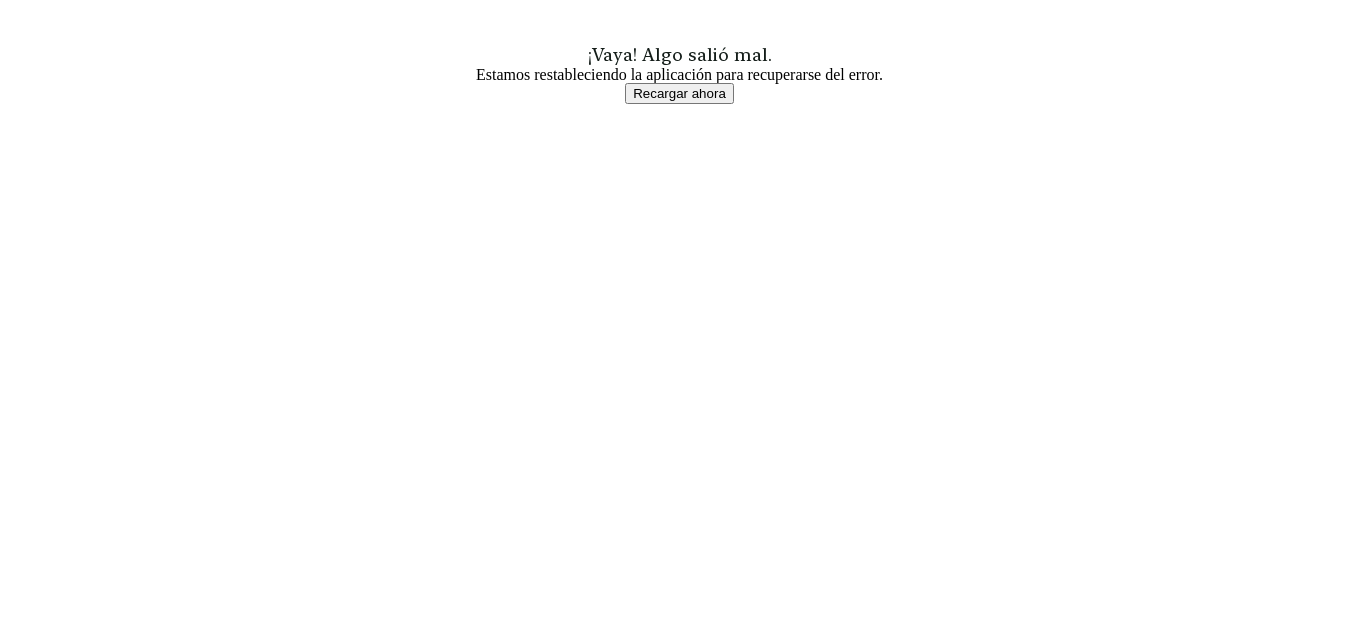 scroll, scrollTop: 0, scrollLeft: 0, axis: both 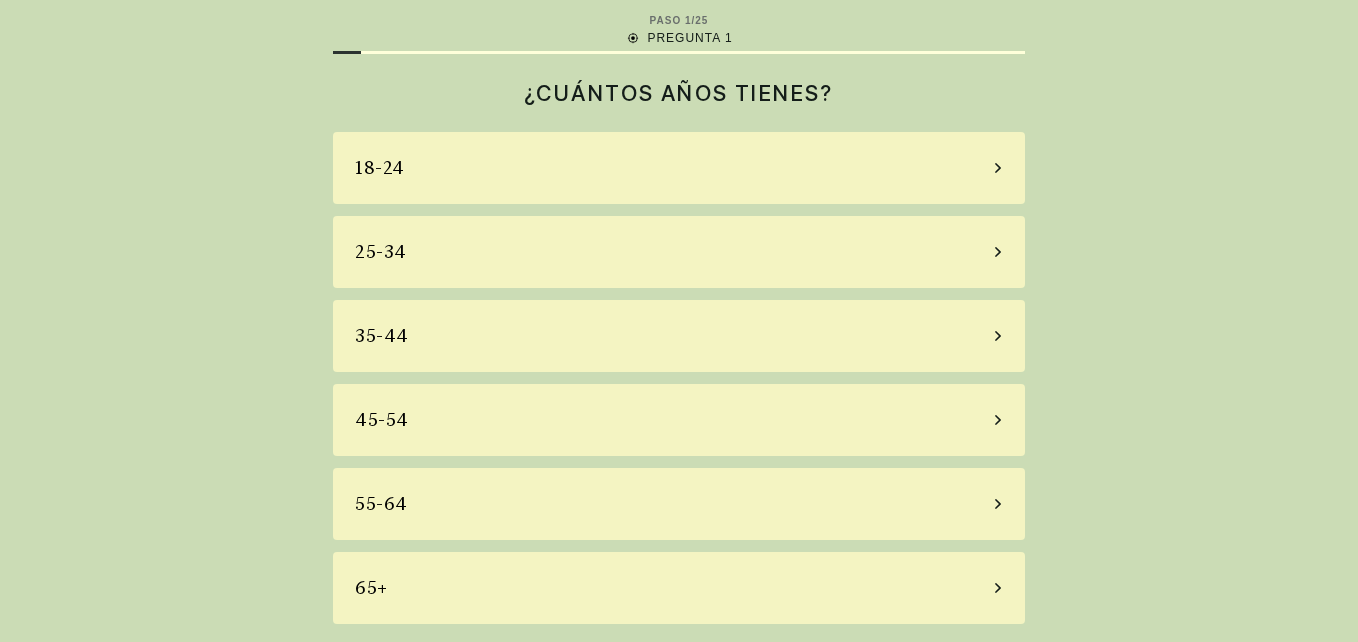 click on "PASO 1/25 PREGUNTA 1 ¿CUÁNTOS AÑOS TIENES? 18-24 25-34 35-44 45-54 55-64 65+" at bounding box center [679, 321] 